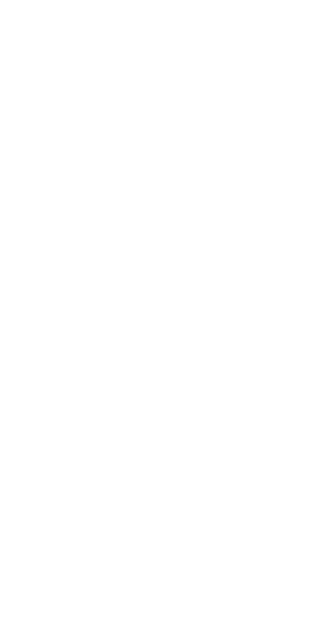 scroll, scrollTop: 0, scrollLeft: 0, axis: both 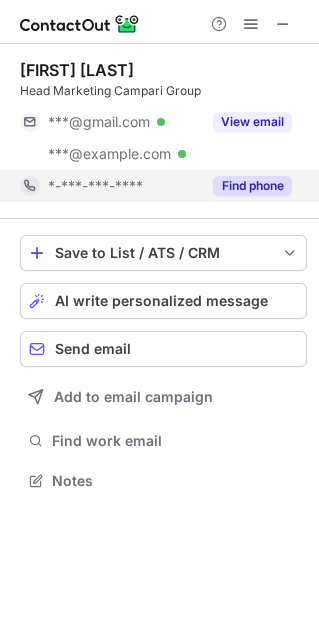 click on "Find phone" at bounding box center [252, 186] 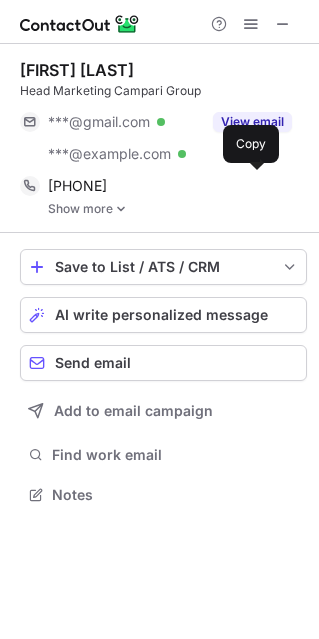 scroll, scrollTop: 9, scrollLeft: 10, axis: both 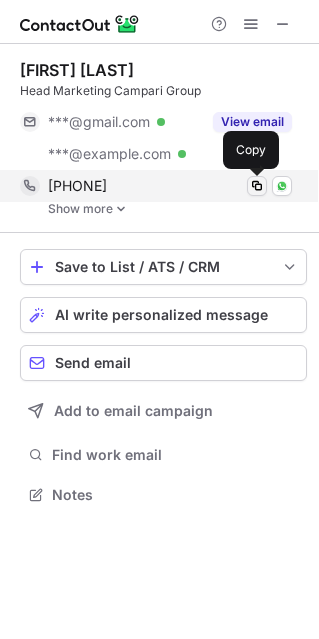 click at bounding box center (257, 186) 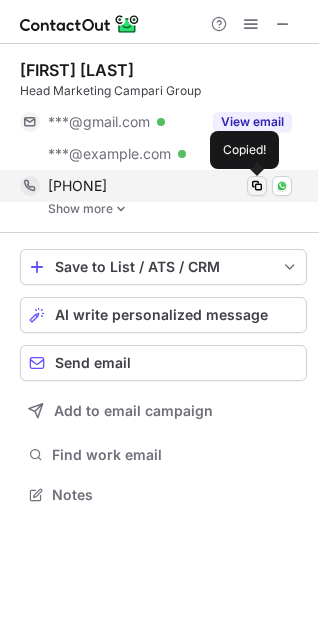click at bounding box center [257, 186] 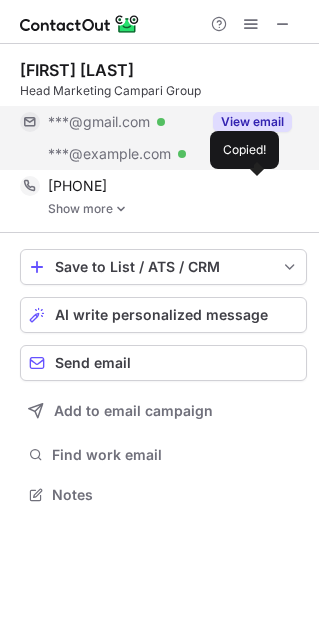 drag, startPoint x: 250, startPoint y: 179, endPoint x: 133, endPoint y: 153, distance: 119.85408 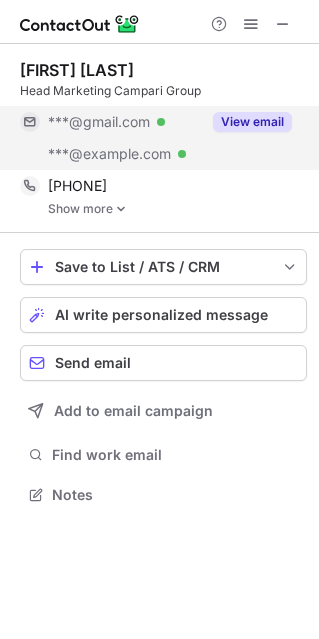 type 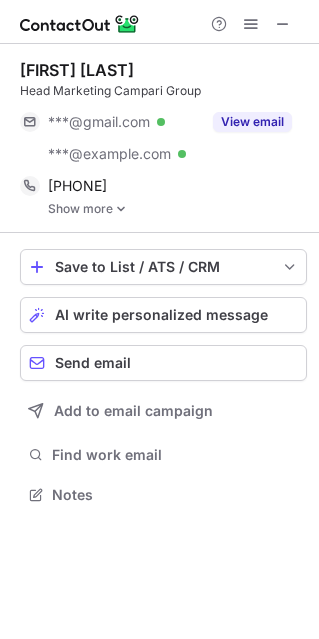 click at bounding box center [121, 209] 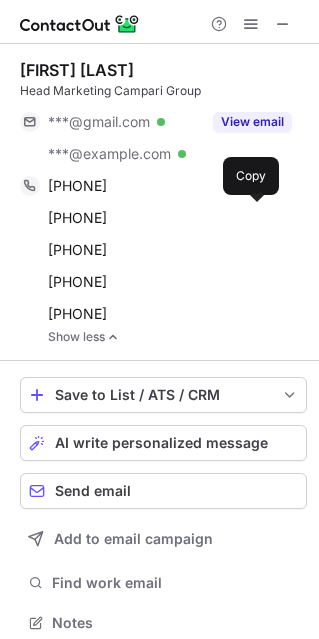 scroll, scrollTop: 10, scrollLeft: 10, axis: both 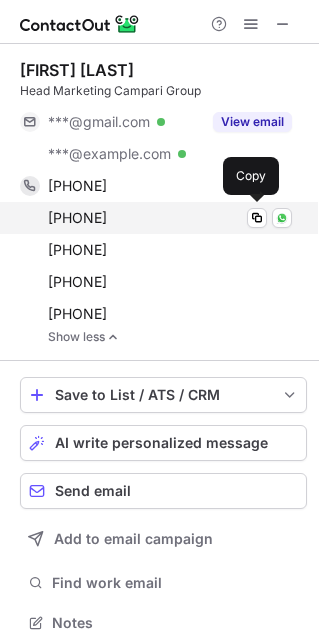 click on "[PHONE] Copy WhatsApp" at bounding box center [156, 218] 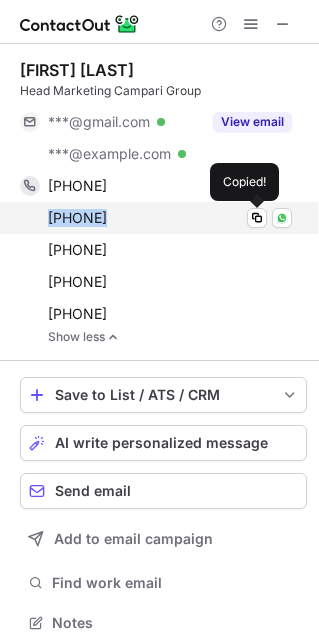 click on "[PHONE] Copied! WhatsApp" at bounding box center (156, 218) 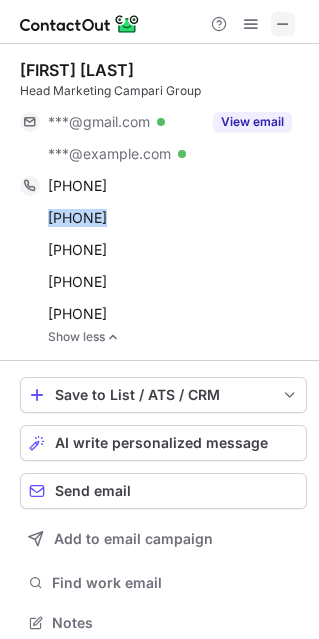 click at bounding box center (283, 24) 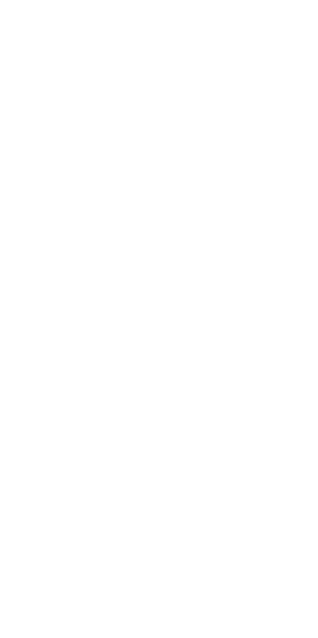 scroll, scrollTop: 0, scrollLeft: 0, axis: both 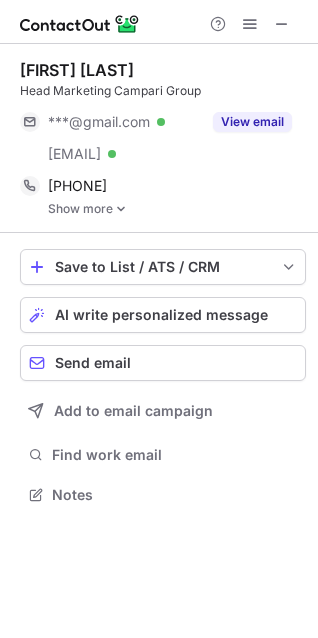 drag, startPoint x: 91, startPoint y: 231, endPoint x: 88, endPoint y: 206, distance: 25.179358 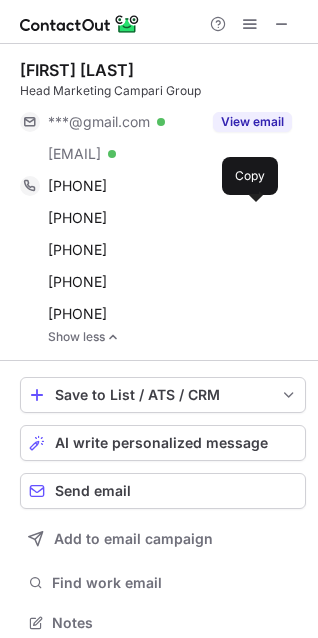 scroll, scrollTop: 10, scrollLeft: 10, axis: both 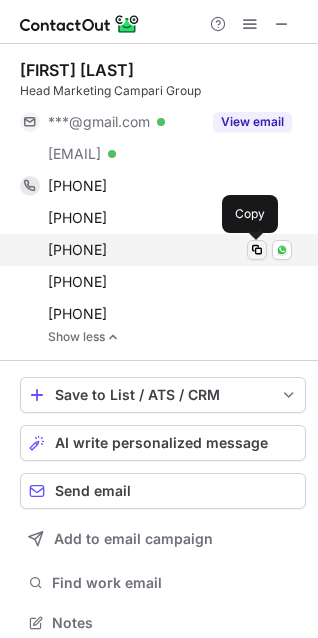 click at bounding box center [257, 250] 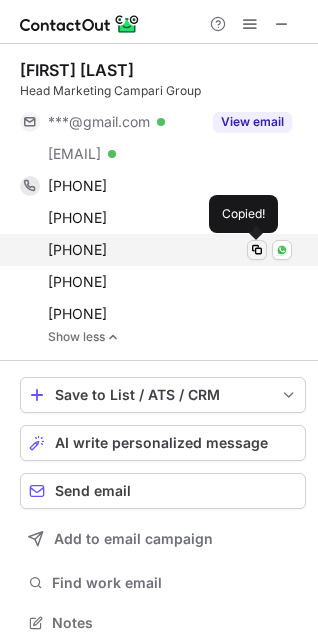 click at bounding box center [257, 250] 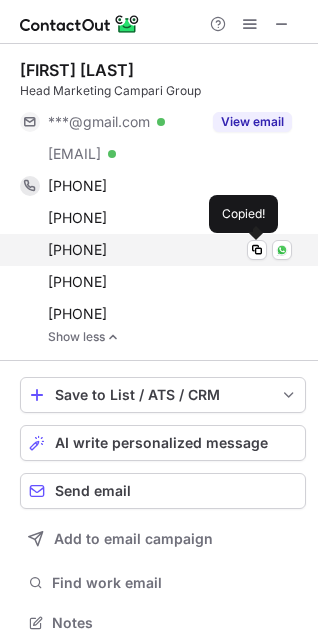click at bounding box center (257, 250) 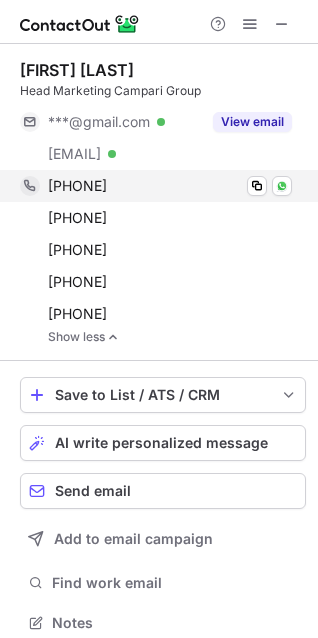 type 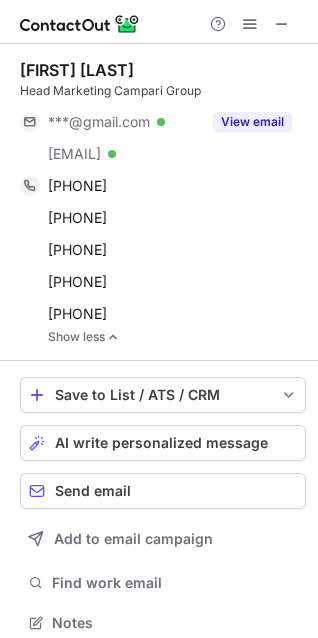 scroll, scrollTop: 10, scrollLeft: 10, axis: both 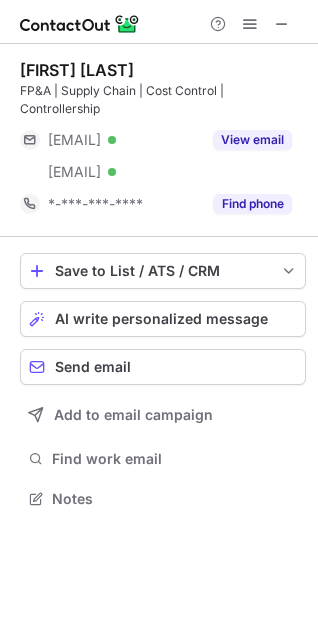 click at bounding box center [250, 24] 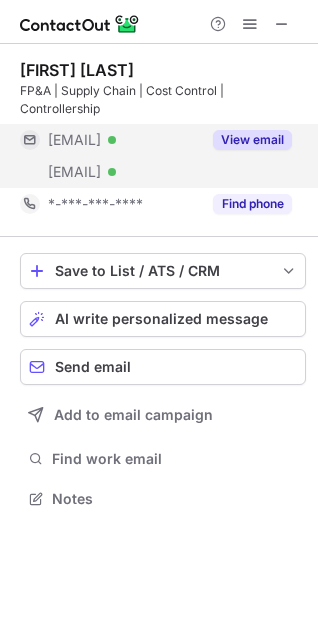 drag, startPoint x: 289, startPoint y: 16, endPoint x: 281, endPoint y: 131, distance: 115.27792 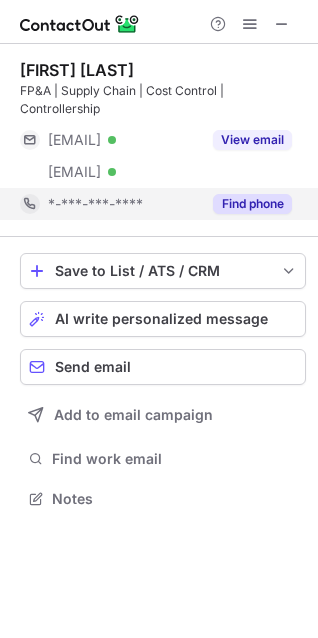 click on "Find phone" at bounding box center (252, 204) 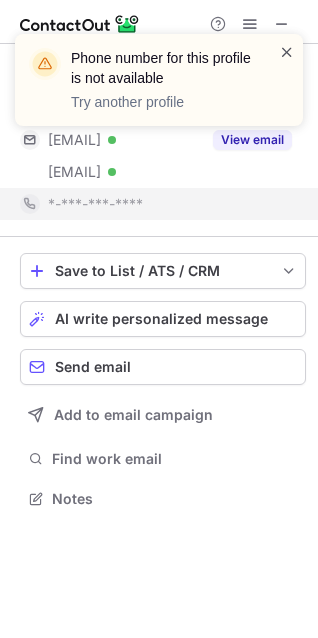 click at bounding box center [287, 52] 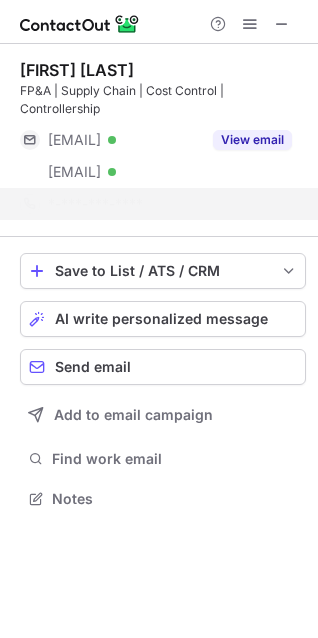 click on "Phone number for this profile is not available Try another profile" at bounding box center [159, 34] 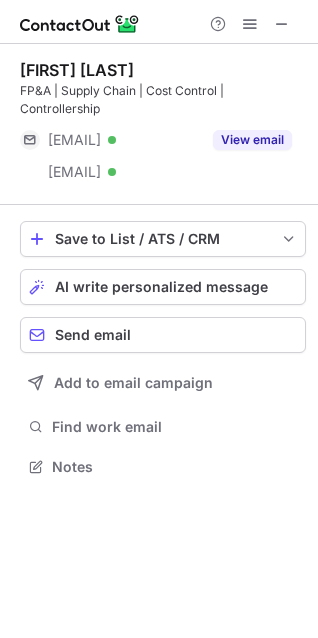 scroll, scrollTop: 453, scrollLeft: 318, axis: both 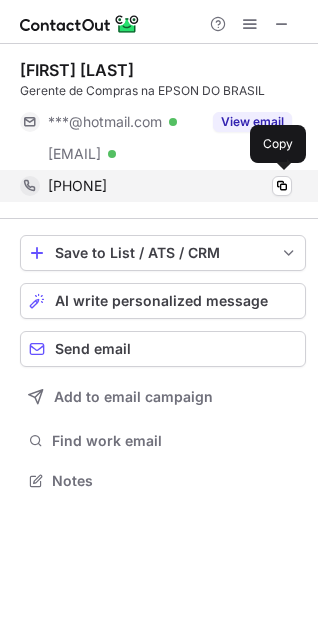 click on "[PHONE] Copy" at bounding box center (156, 186) 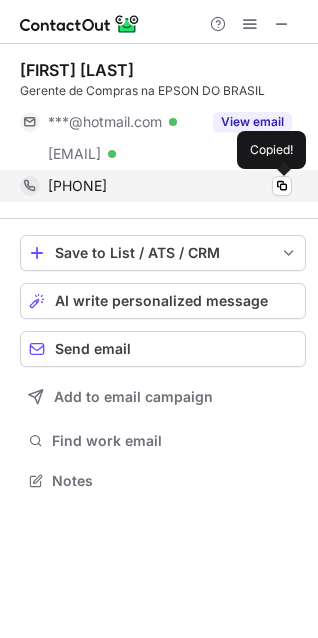 click on "[PHONE] Copied!" at bounding box center (156, 186) 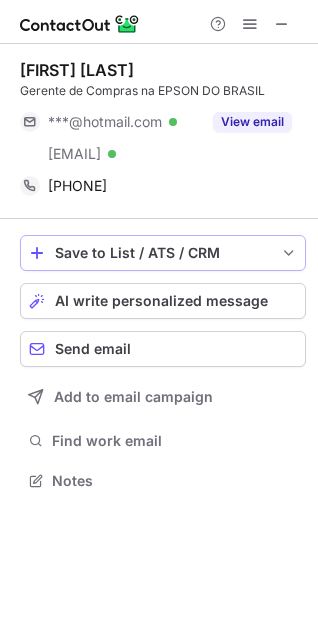 scroll, scrollTop: 467, scrollLeft: 318, axis: both 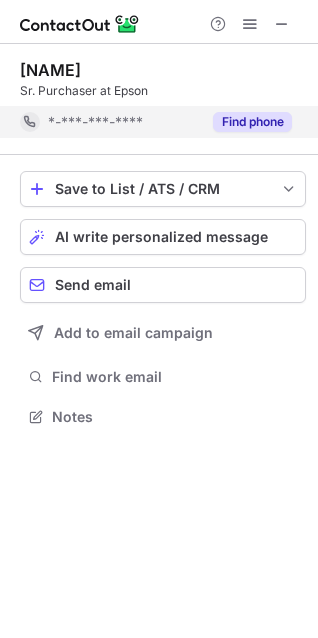 click on "Find phone" at bounding box center (246, 122) 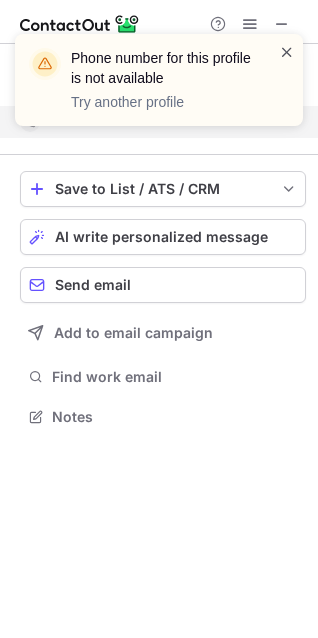 click at bounding box center [287, 52] 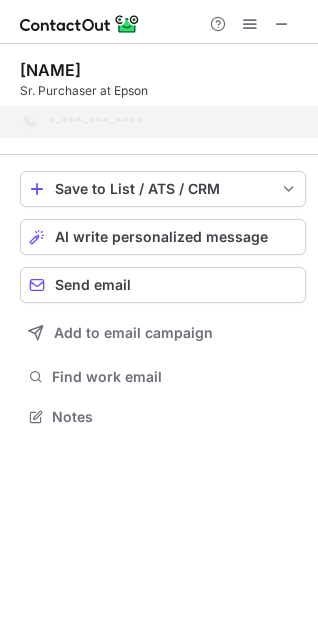 click on "Phone number for this profile is not available Try another profile" at bounding box center [159, 88] 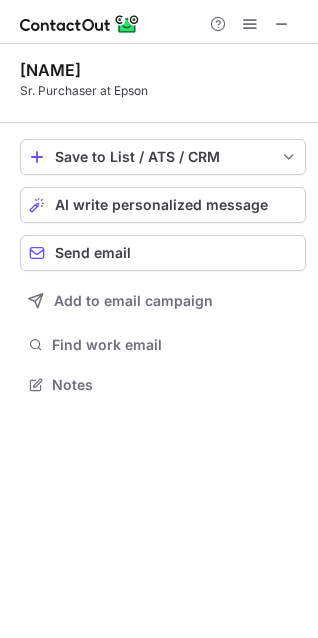 click at bounding box center [282, 24] 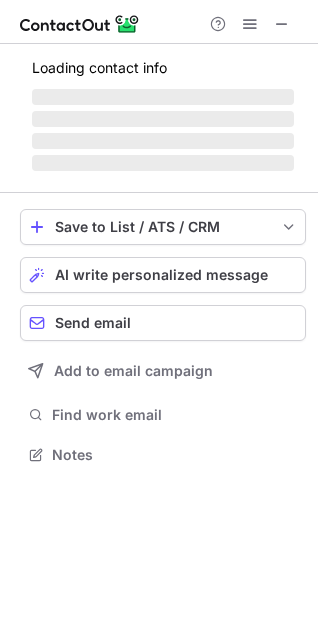 scroll, scrollTop: 10, scrollLeft: 10, axis: both 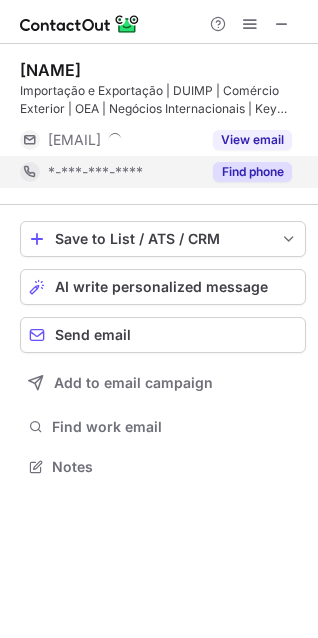 click on "Find phone" at bounding box center [252, 172] 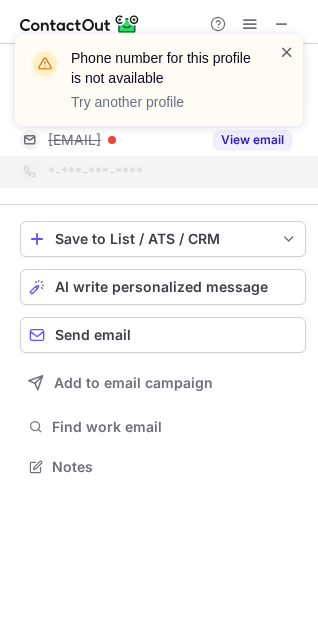 click at bounding box center (287, 52) 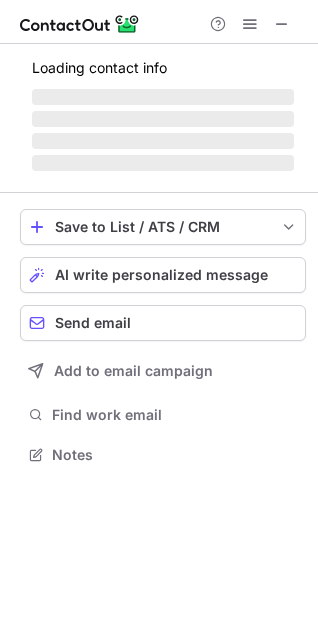 scroll, scrollTop: 441, scrollLeft: 318, axis: both 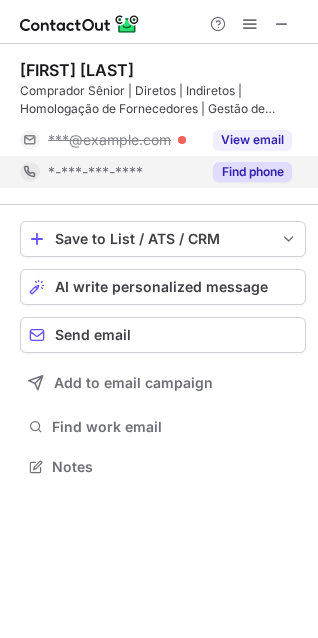 click on "Find phone" at bounding box center (252, 172) 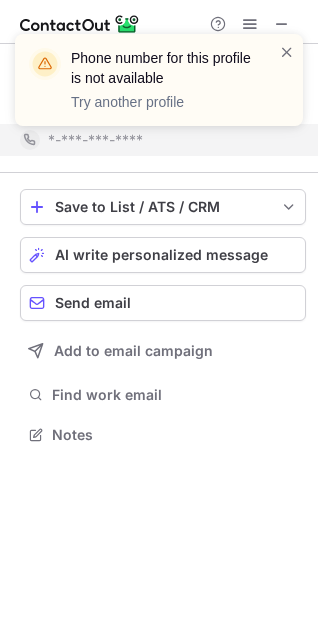 scroll, scrollTop: 421, scrollLeft: 318, axis: both 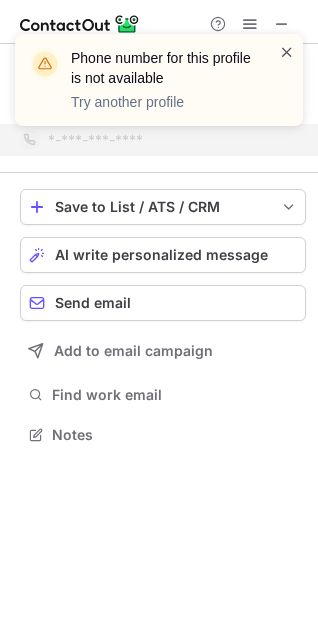 click at bounding box center [287, 52] 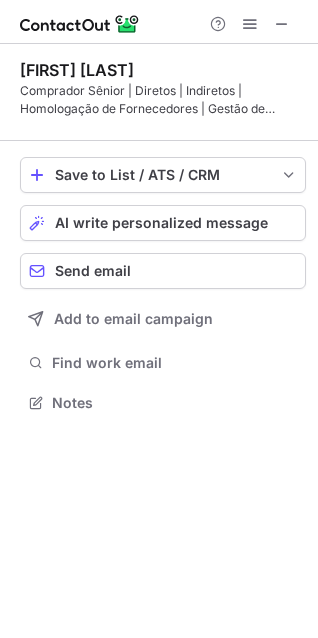 scroll, scrollTop: 389, scrollLeft: 318, axis: both 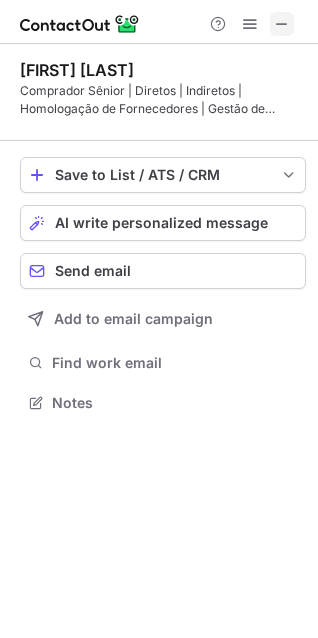 click at bounding box center [282, 24] 